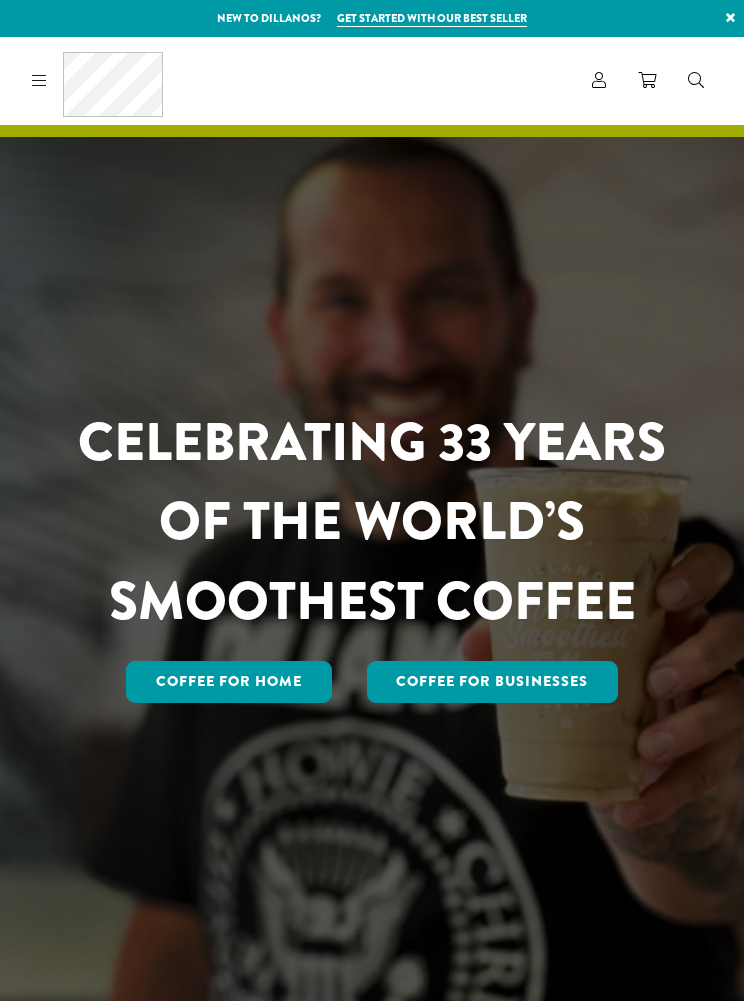 scroll, scrollTop: 0, scrollLeft: 0, axis: both 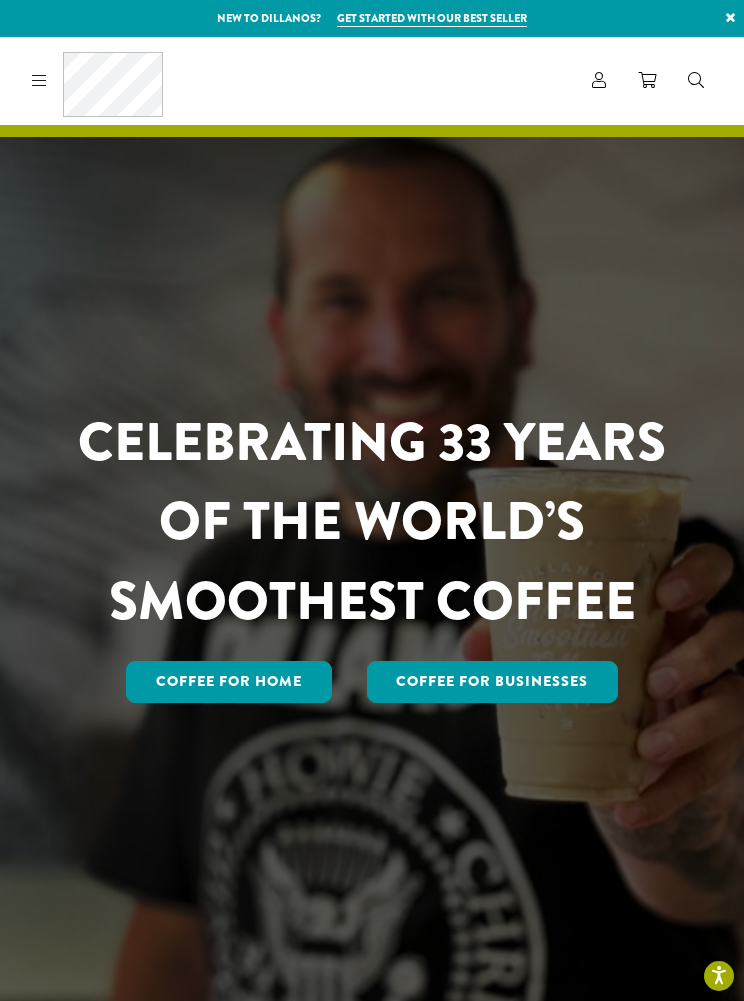 click on "Account" at bounding box center [599, 81] 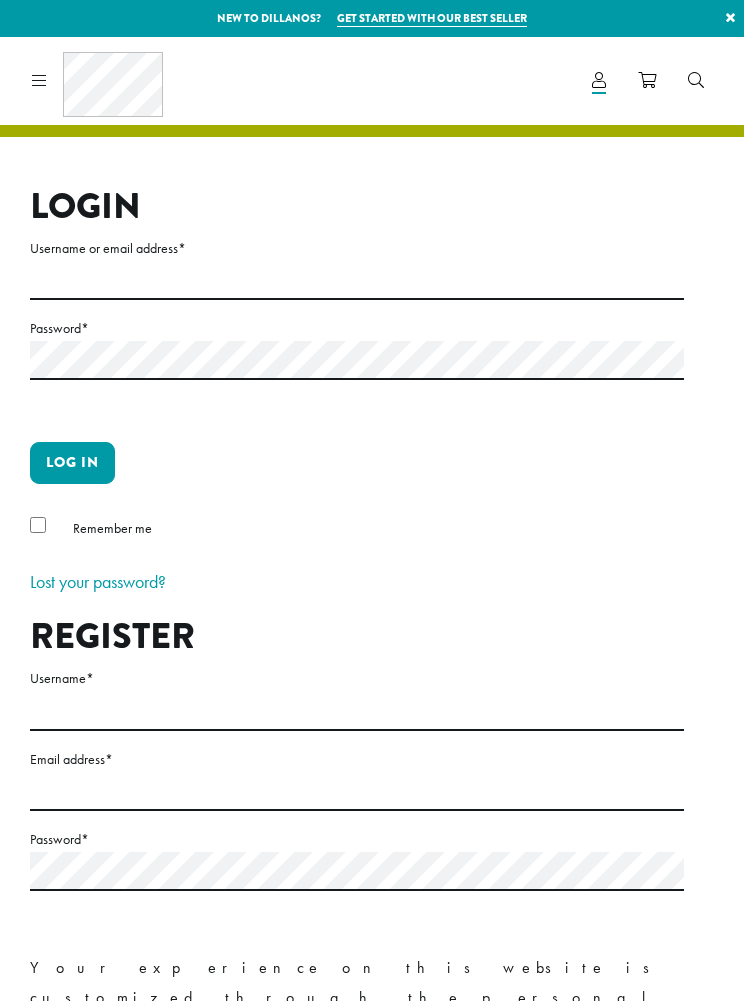 scroll, scrollTop: 0, scrollLeft: 0, axis: both 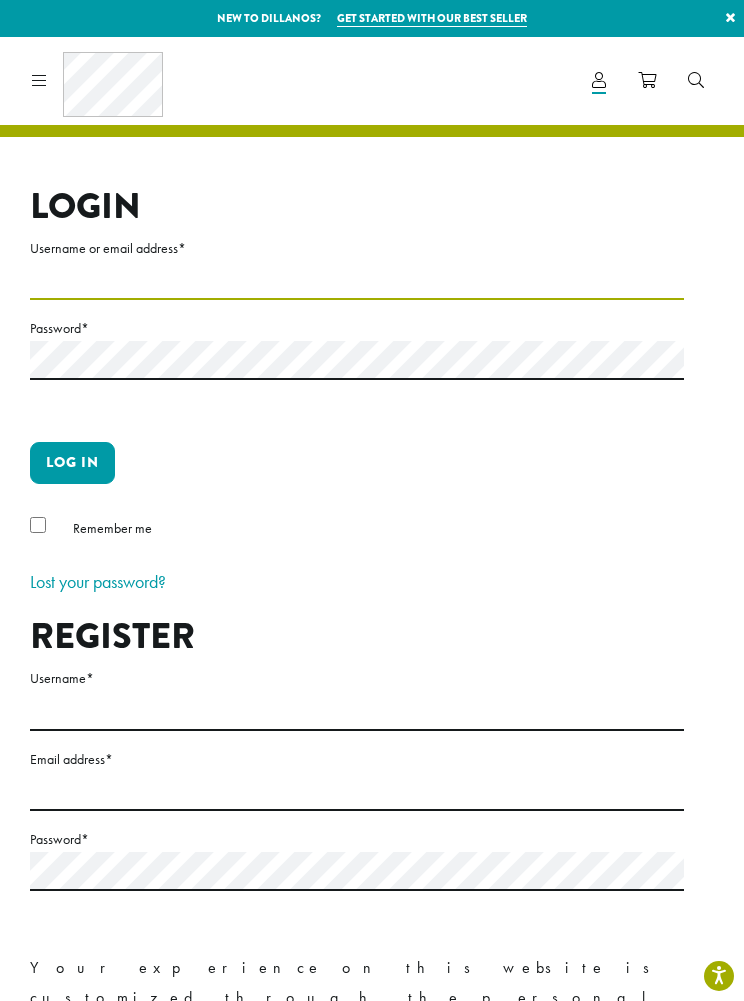 click on "Username or email address  *" at bounding box center (357, 280) 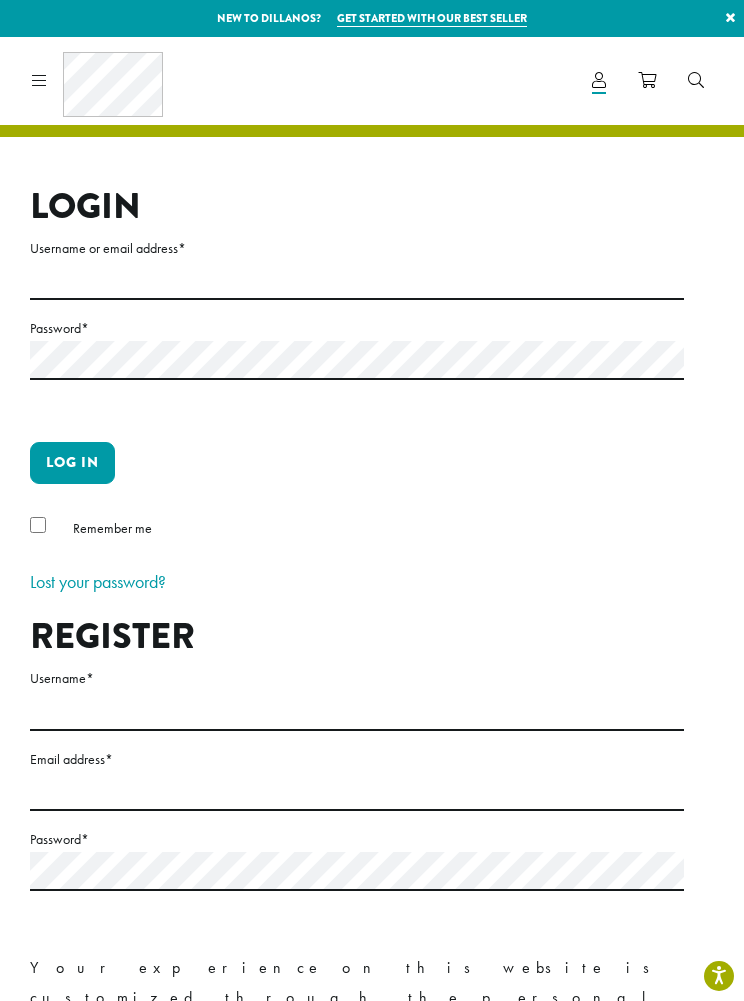 type on "**********" 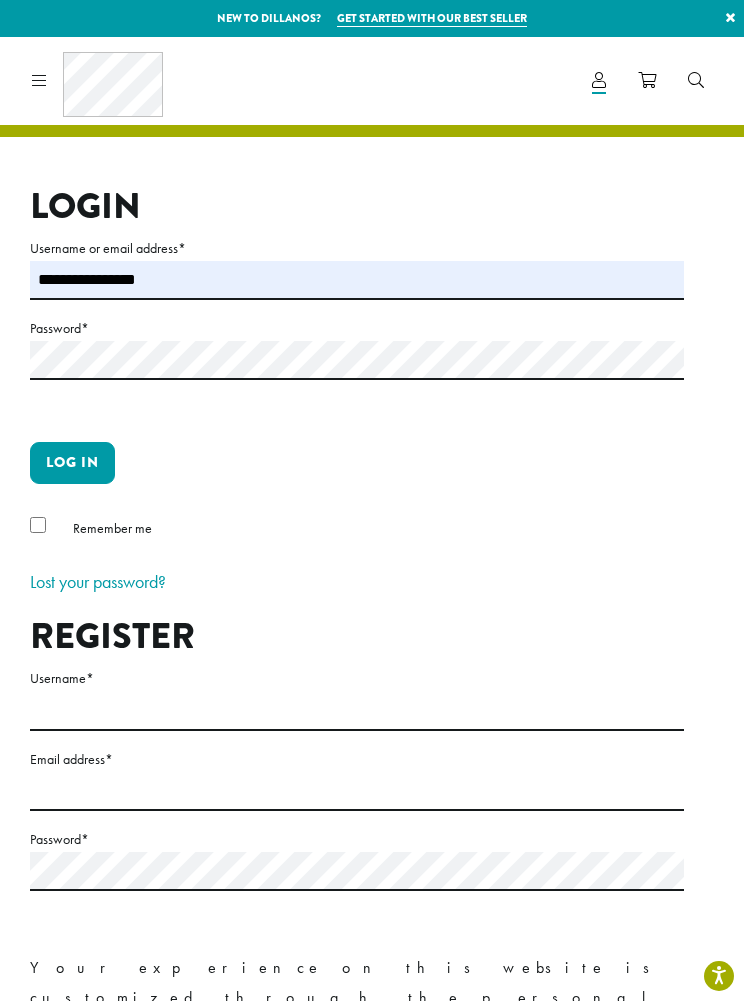 click on "Password  *" at bounding box center [357, 328] 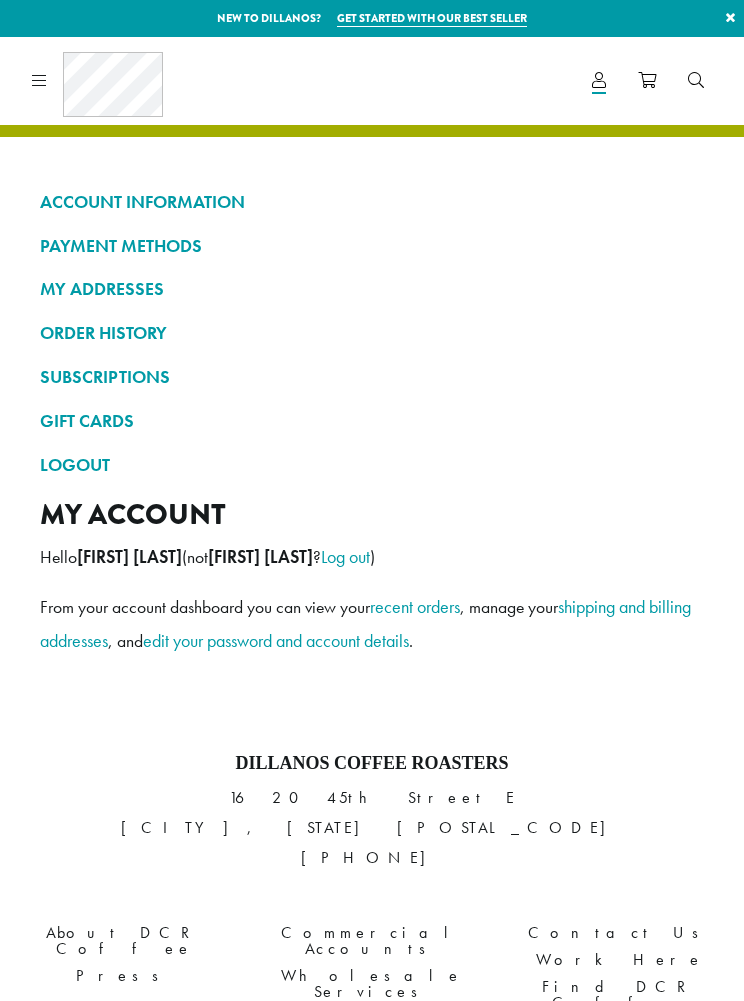 scroll, scrollTop: 0, scrollLeft: 0, axis: both 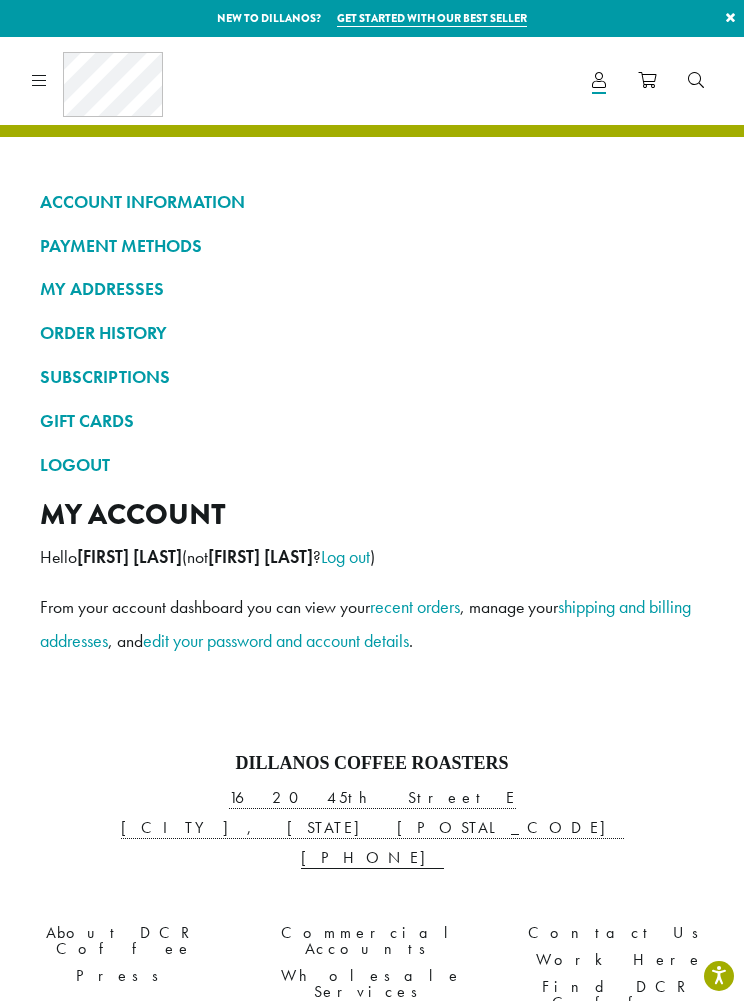 click at bounding box center (39, 80) 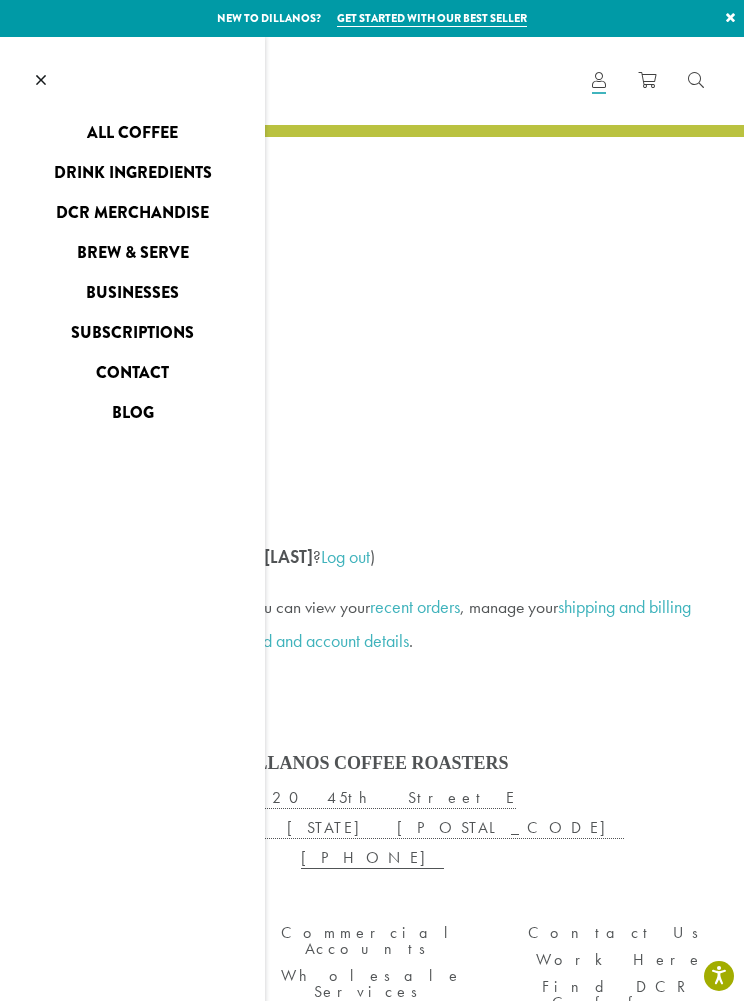 click on "All Coffee" at bounding box center (132, 133) 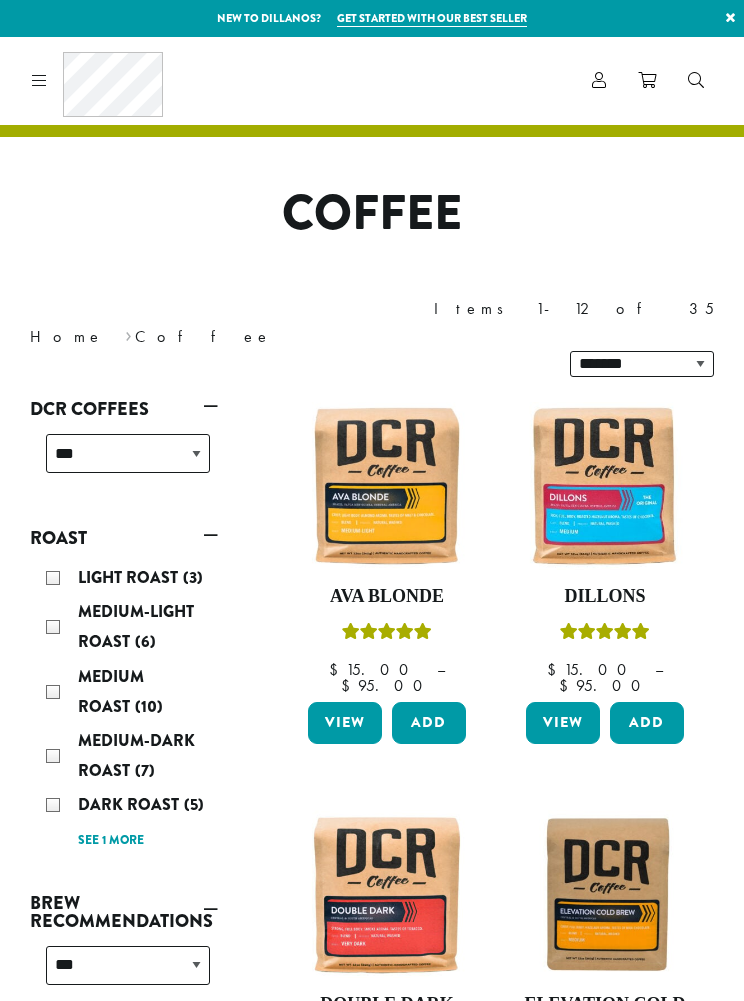 scroll, scrollTop: 0, scrollLeft: 0, axis: both 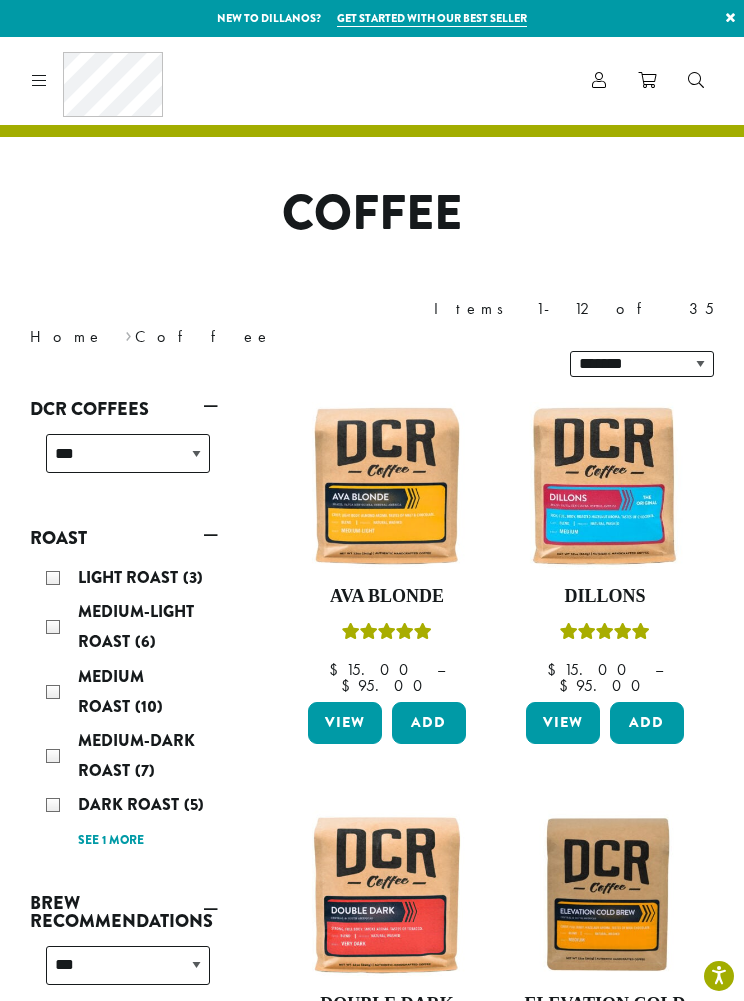 click on "Light Roast (3) Medium-Light Roast (6) Medium Roast (10) Medium-Dark Roast (7) Dark Roast (5) Very-Dark Roast (1) See 1 more See less" at bounding box center (128, 708) 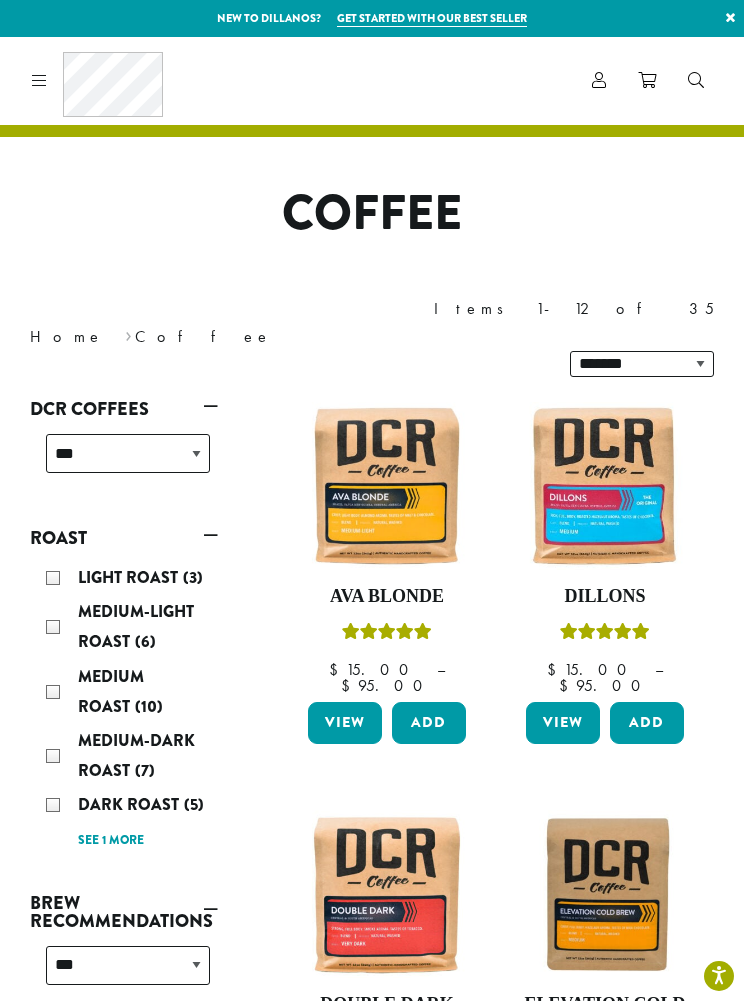 click on "Dark Roast (5)" at bounding box center (128, 805) 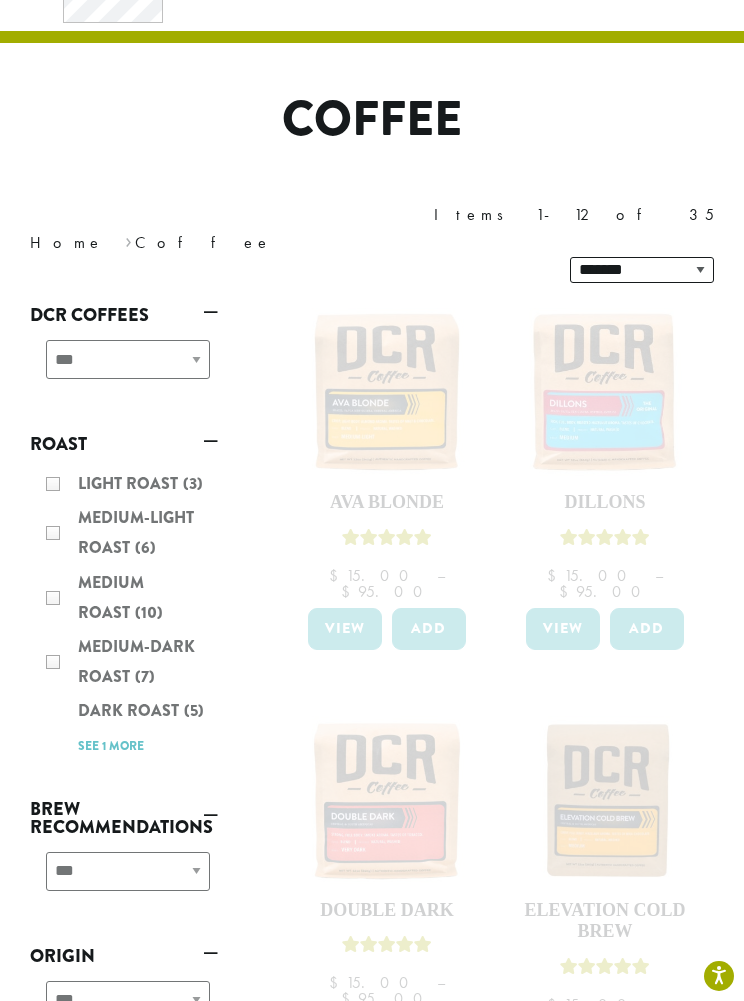scroll, scrollTop: 90, scrollLeft: 0, axis: vertical 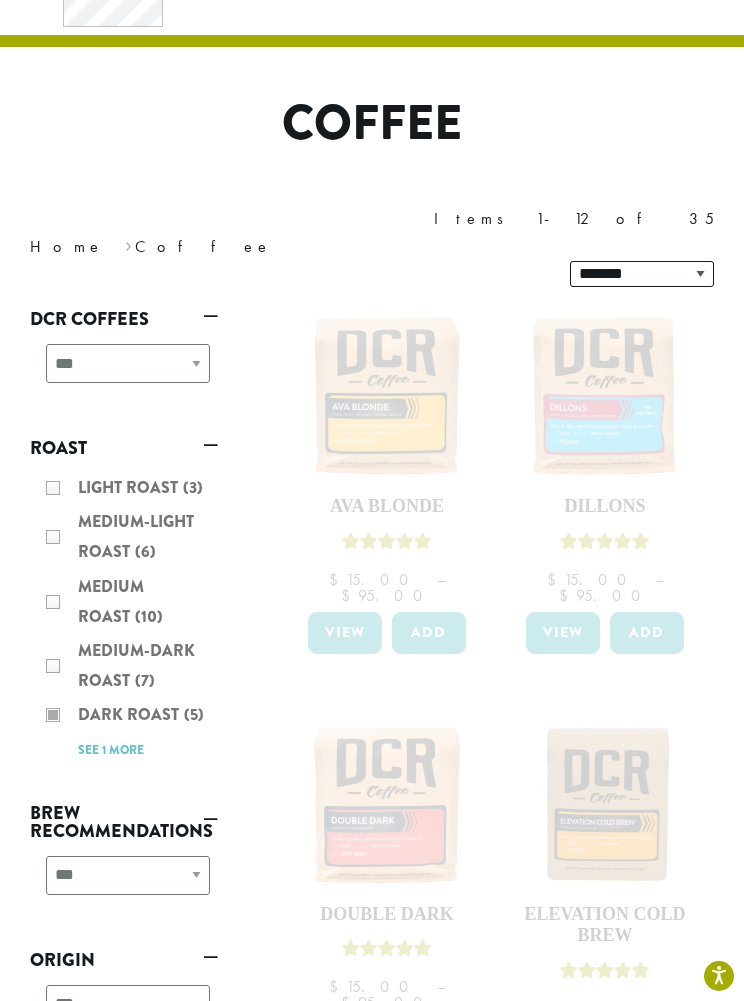click on "**********" at bounding box center (124, 371) 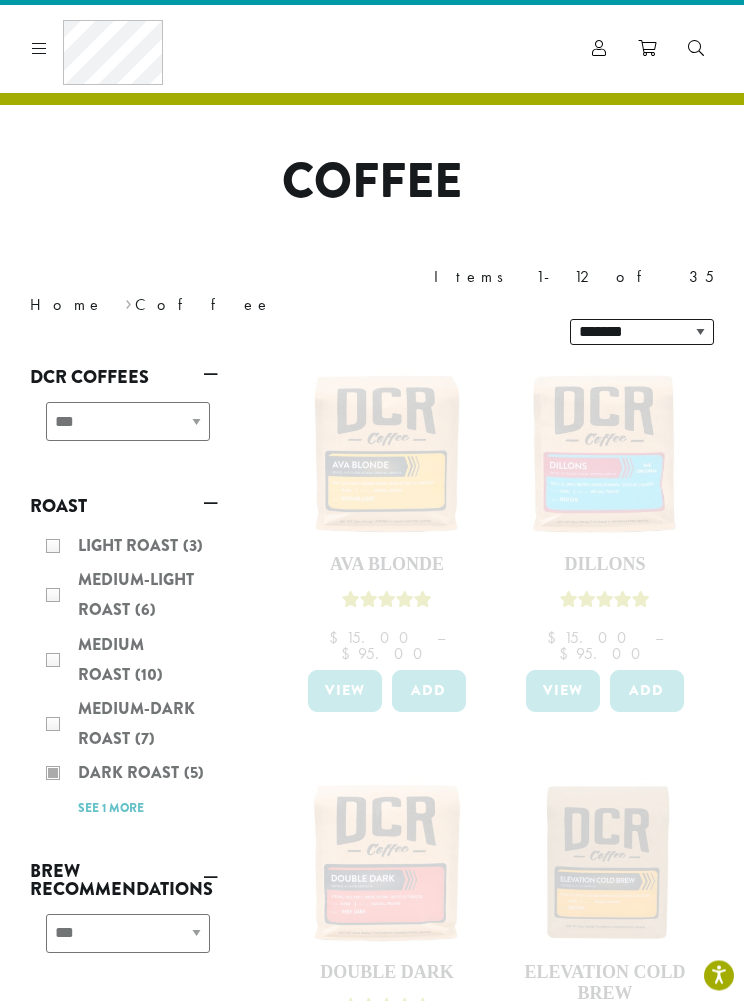 scroll, scrollTop: 28, scrollLeft: 0, axis: vertical 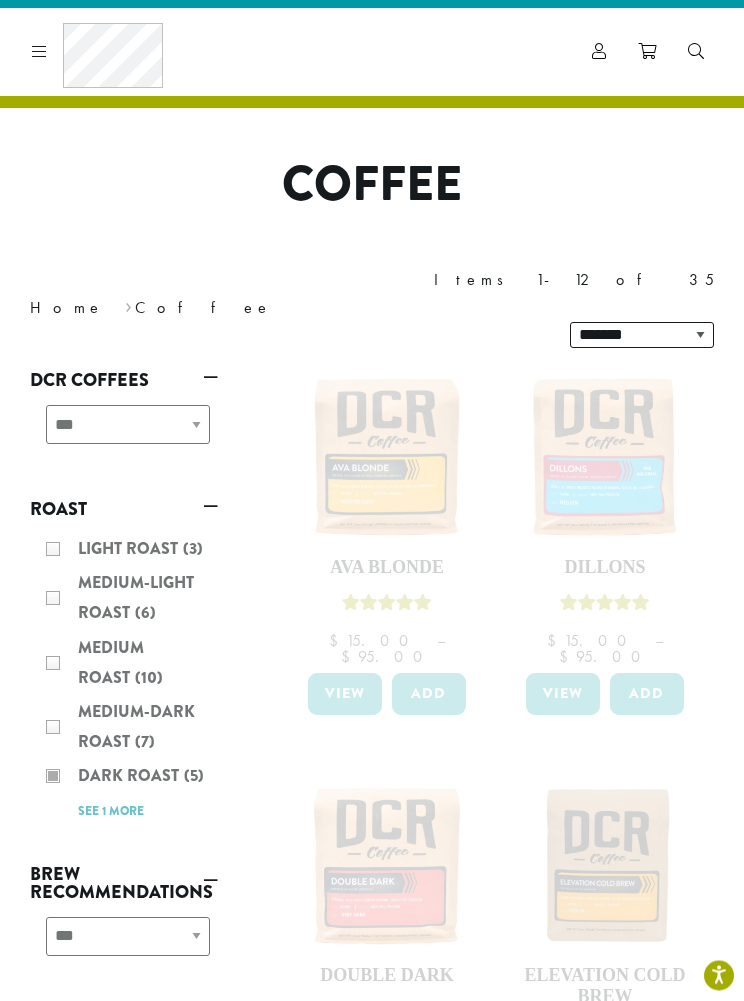 click on "**********" at bounding box center (124, 433) 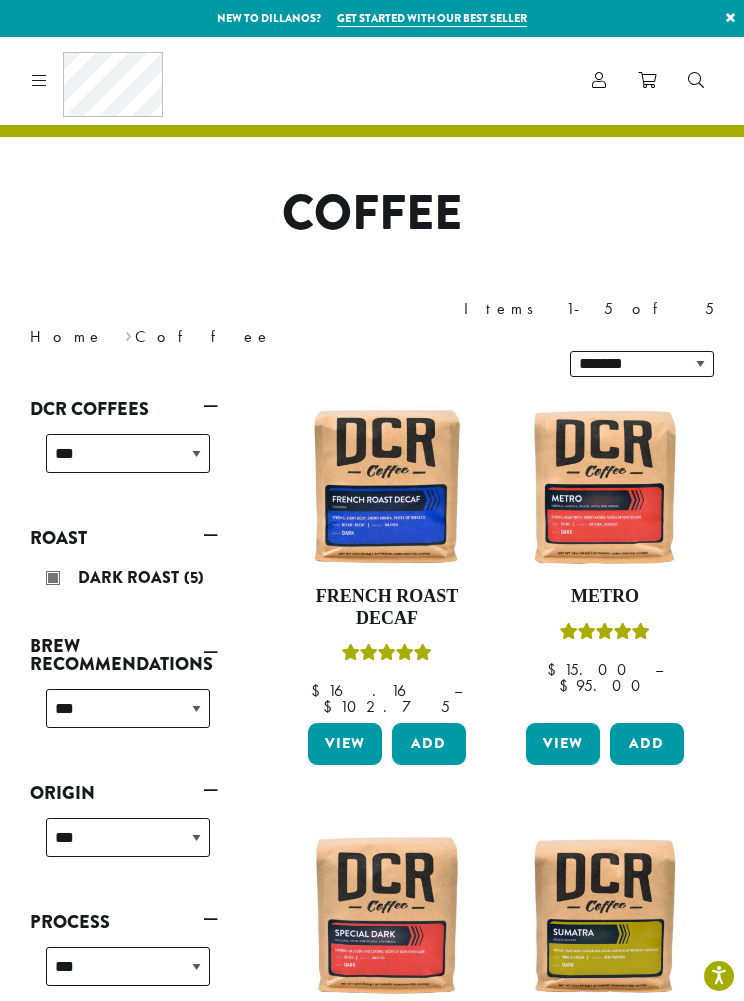 scroll, scrollTop: 29, scrollLeft: 0, axis: vertical 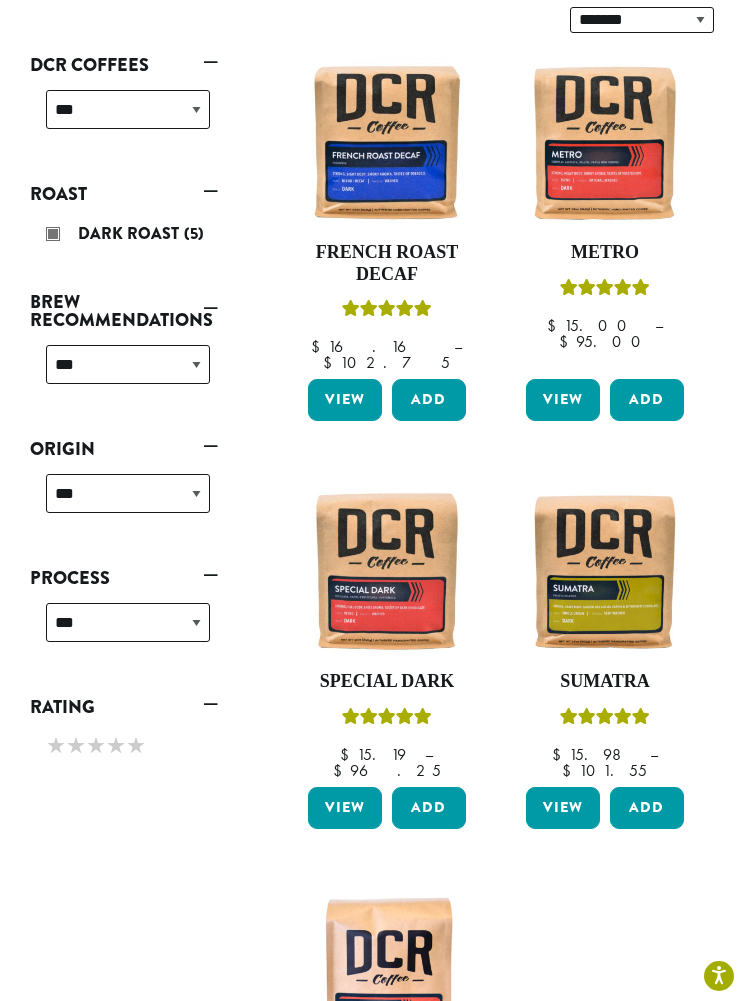 click on "Add" at bounding box center [647, 808] 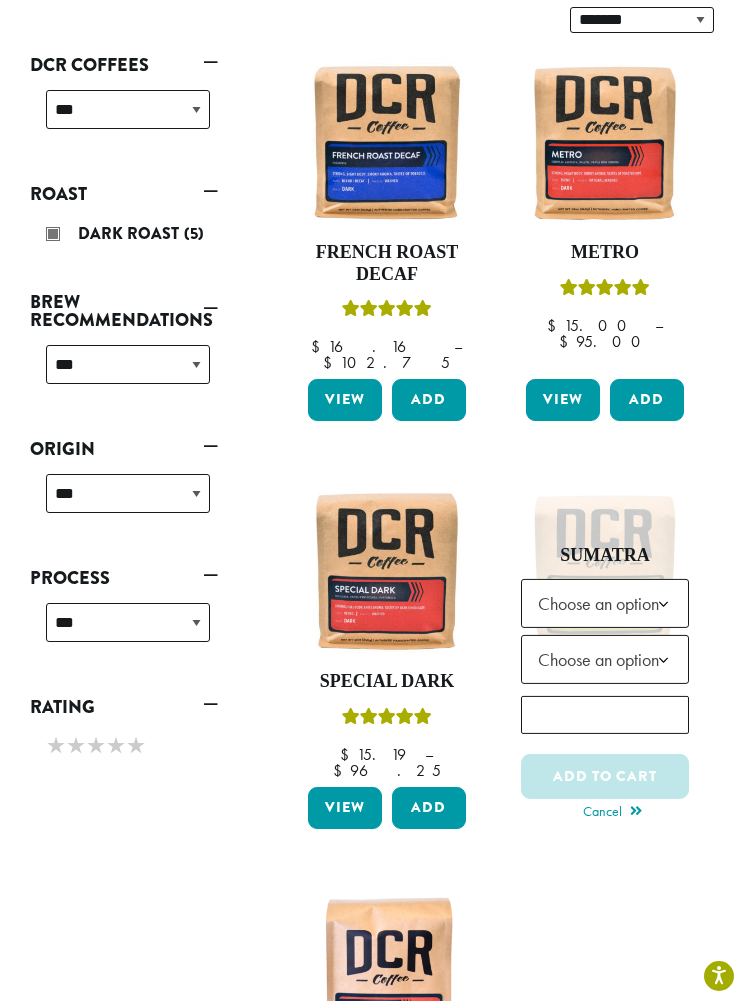 click 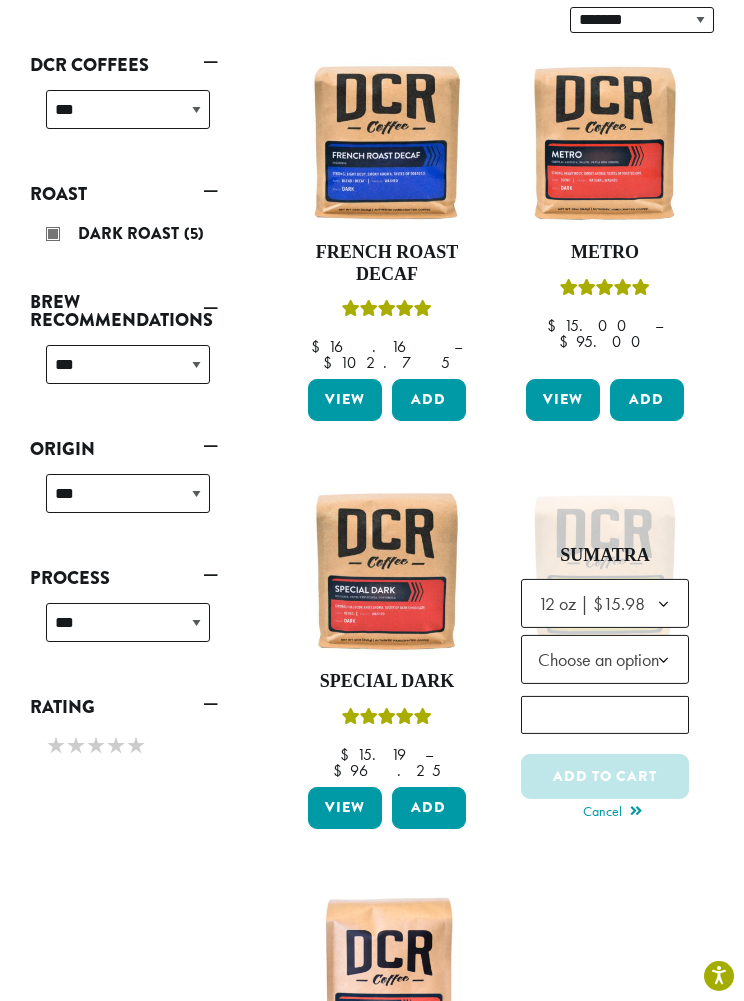 click 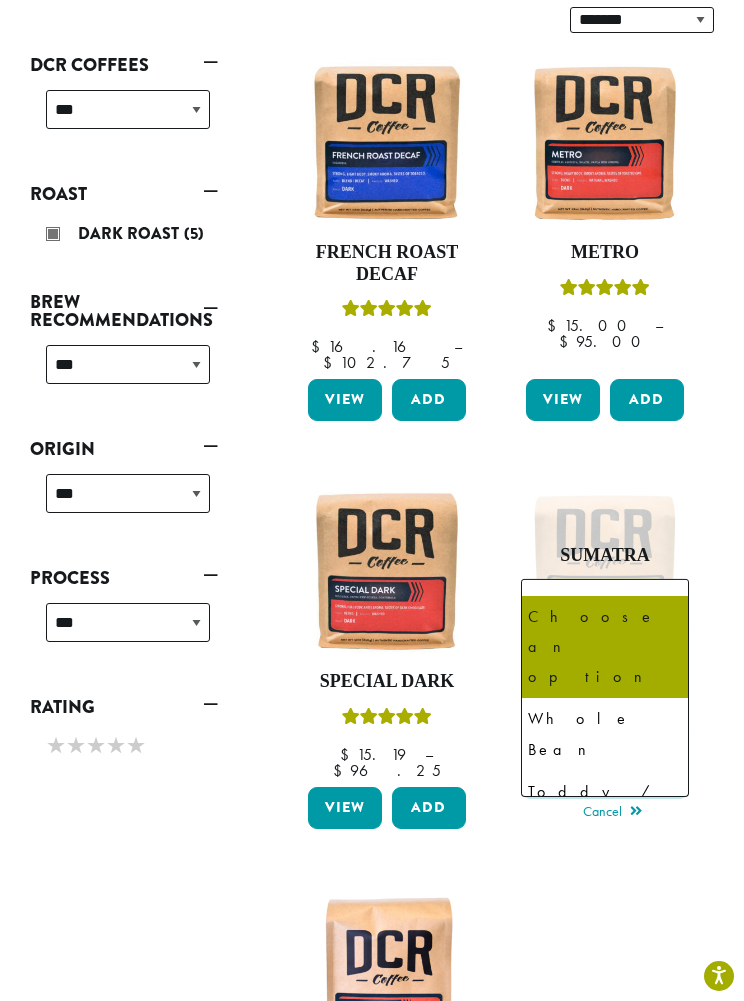 select on "*********" 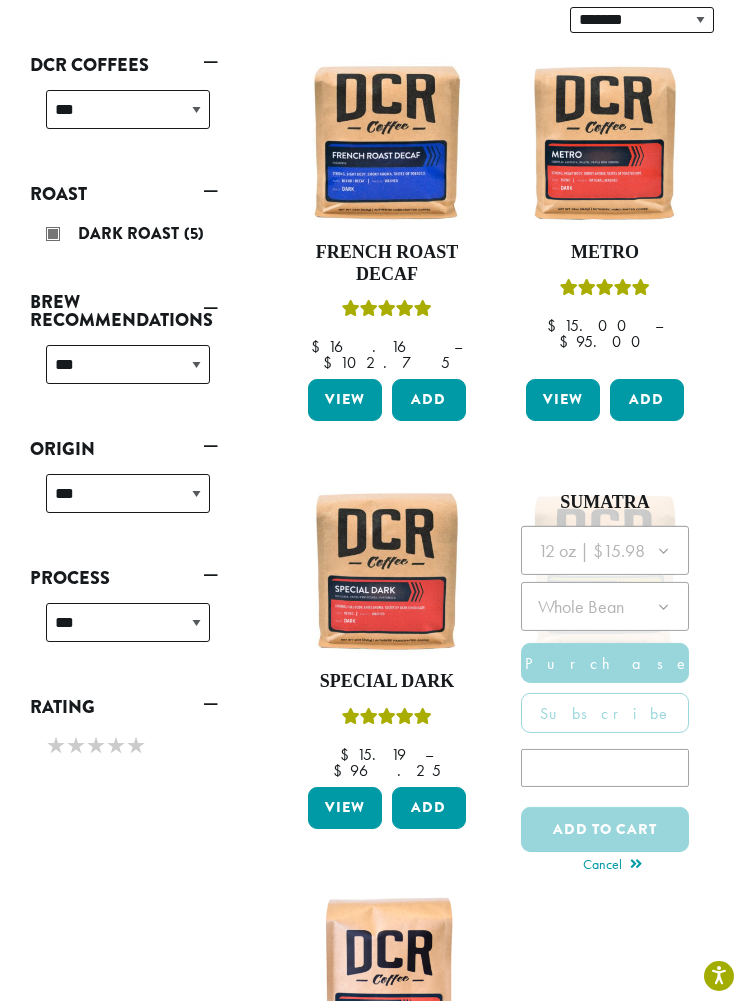click 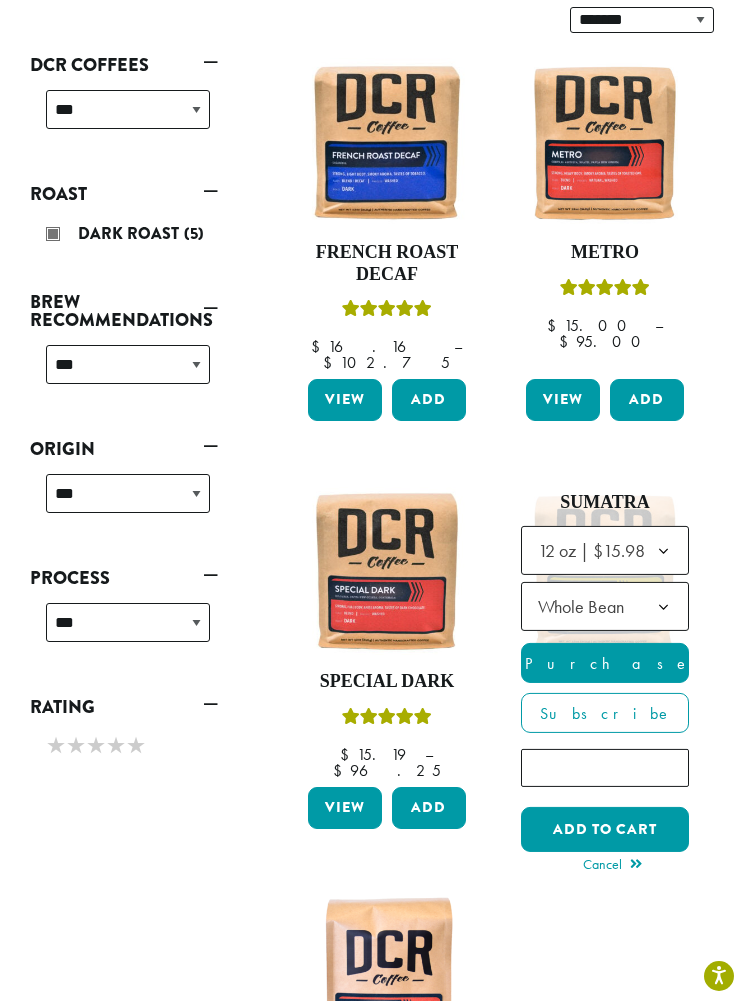 click on "*" 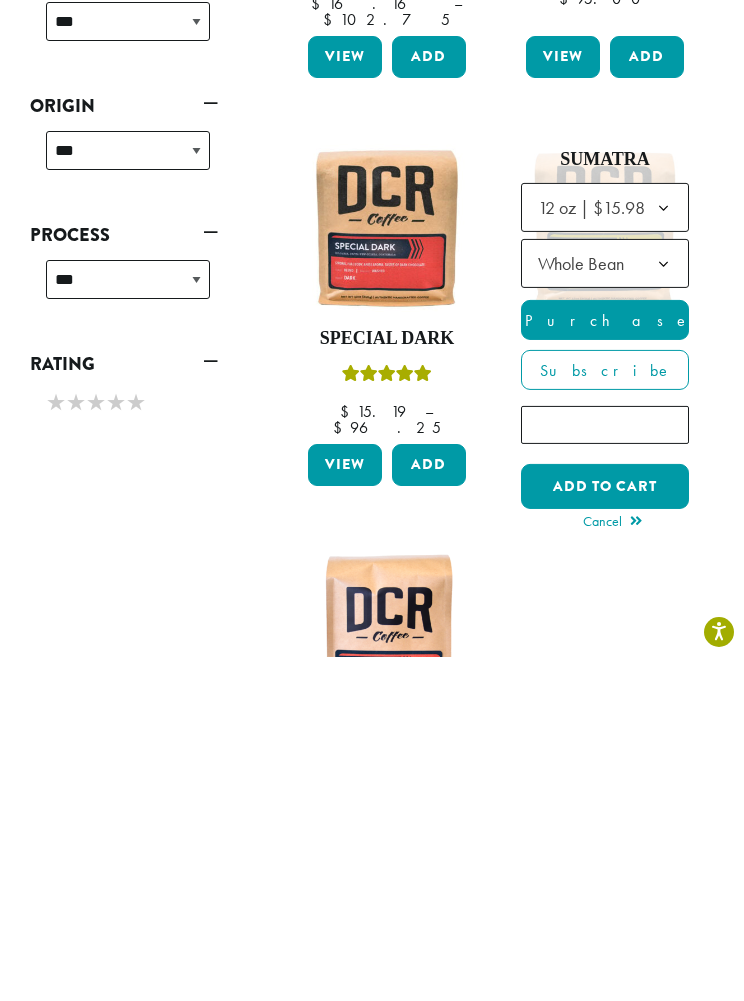 type on "*" 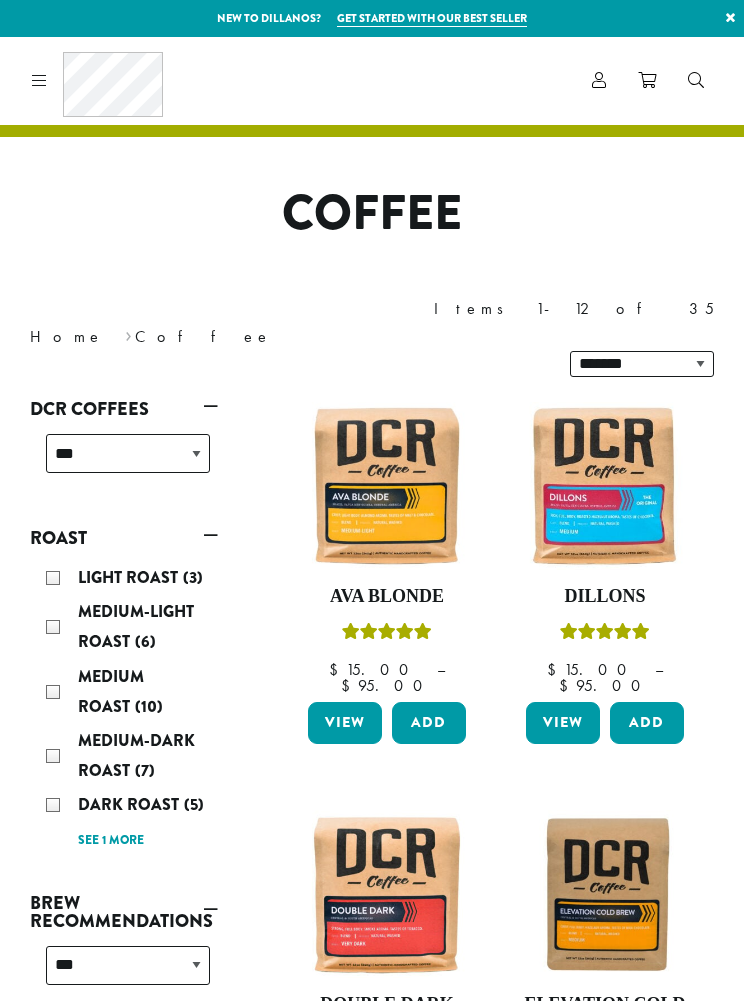 scroll, scrollTop: 0, scrollLeft: 0, axis: both 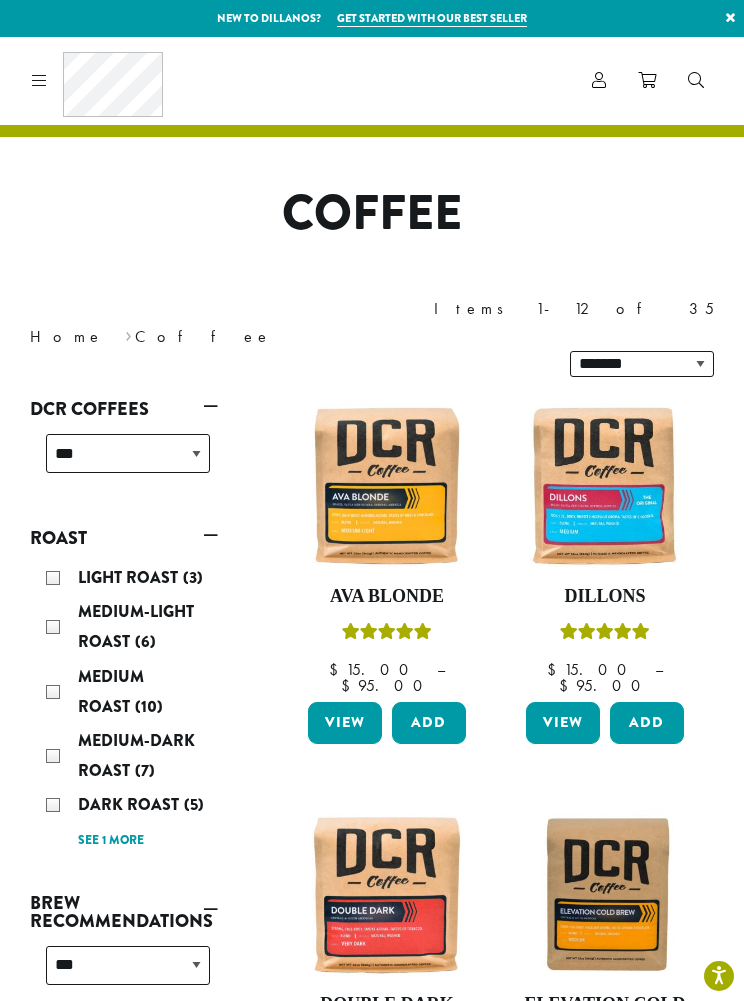 click on "Dark Roast (5)" at bounding box center (128, 805) 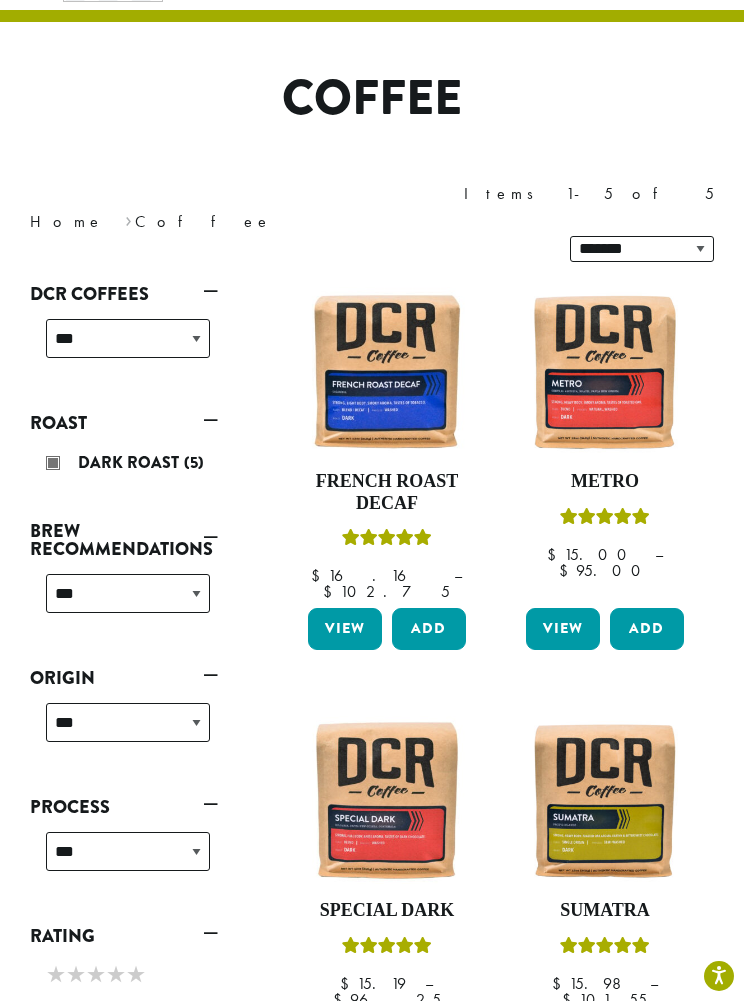 scroll, scrollTop: 122, scrollLeft: 0, axis: vertical 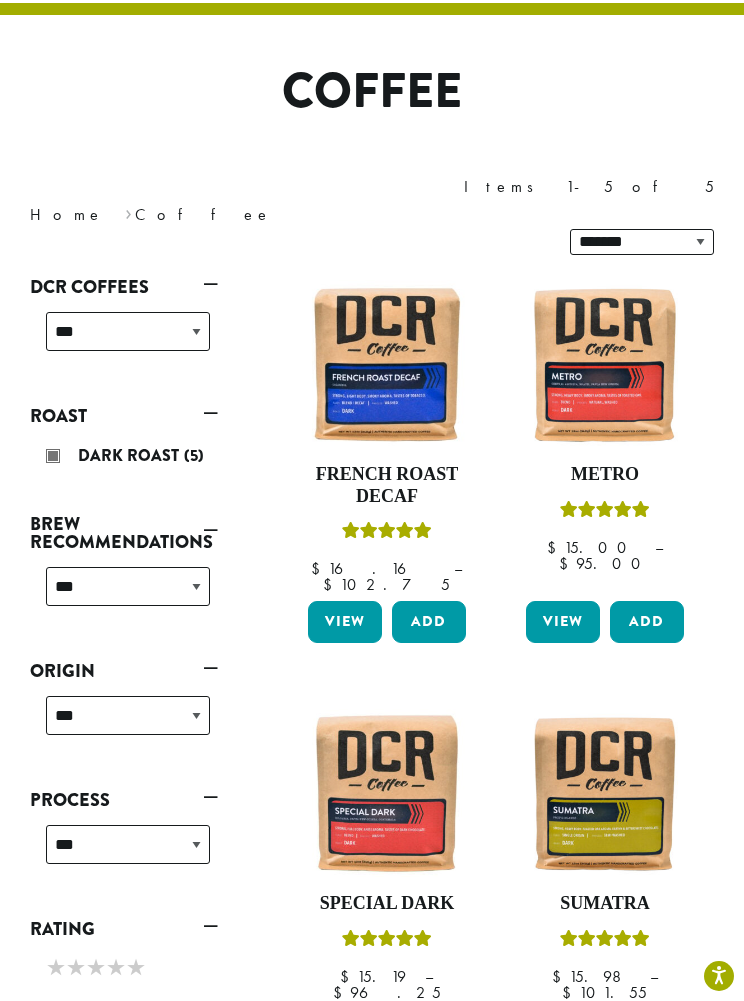 click on "Add" at bounding box center [647, 1030] 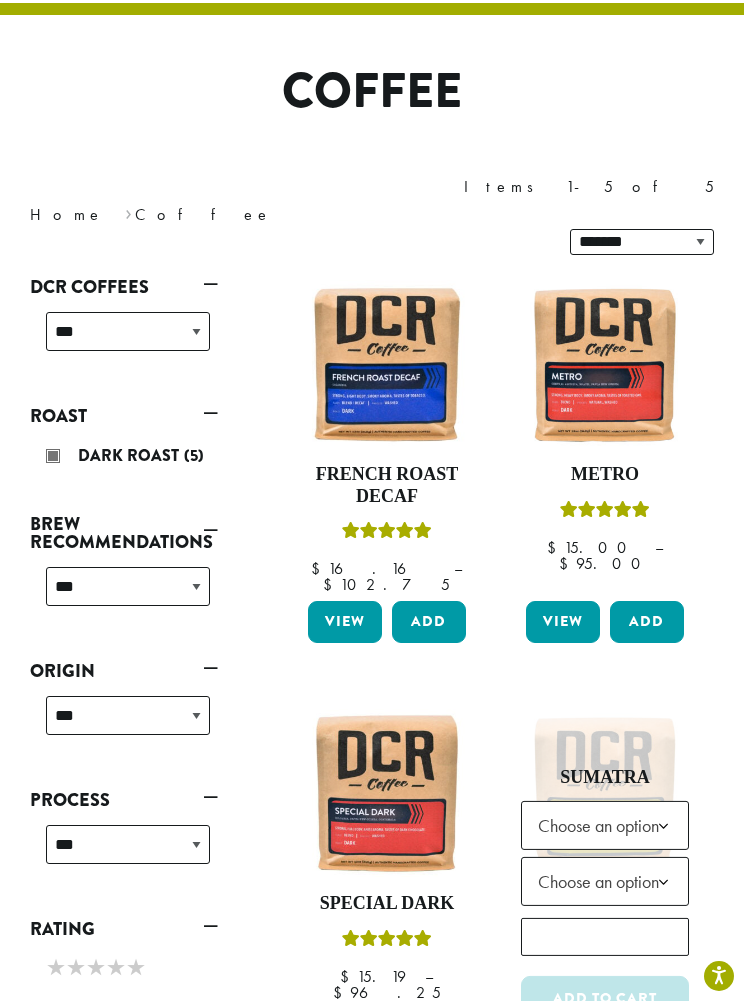 click 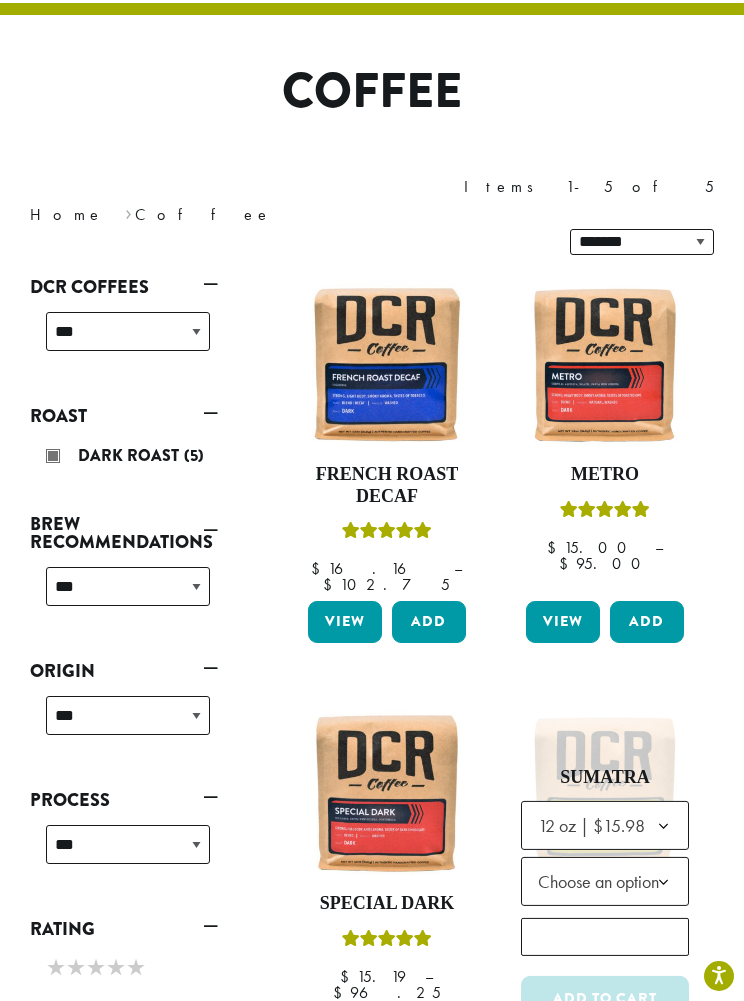 click 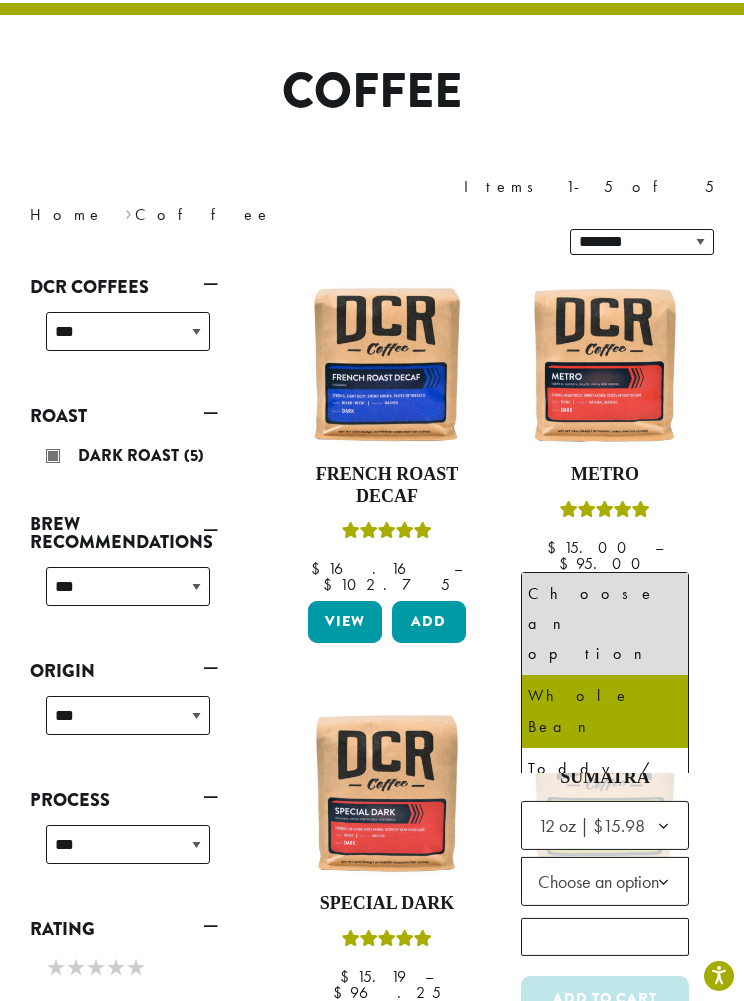 select on "*********" 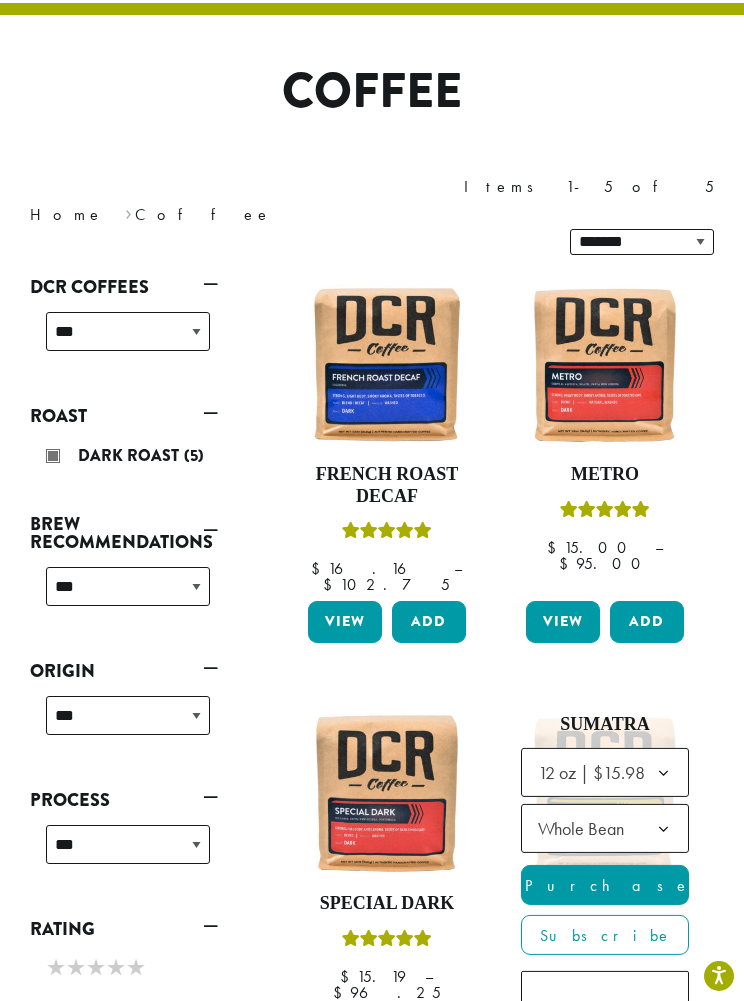click on "*" 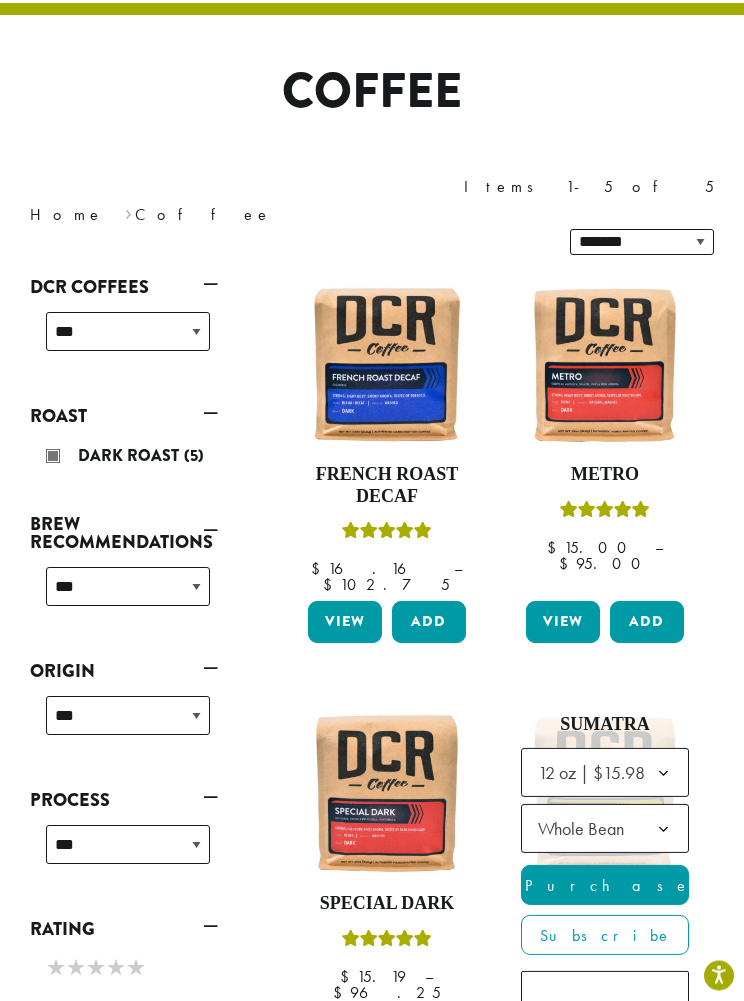 scroll, scrollTop: 330, scrollLeft: 0, axis: vertical 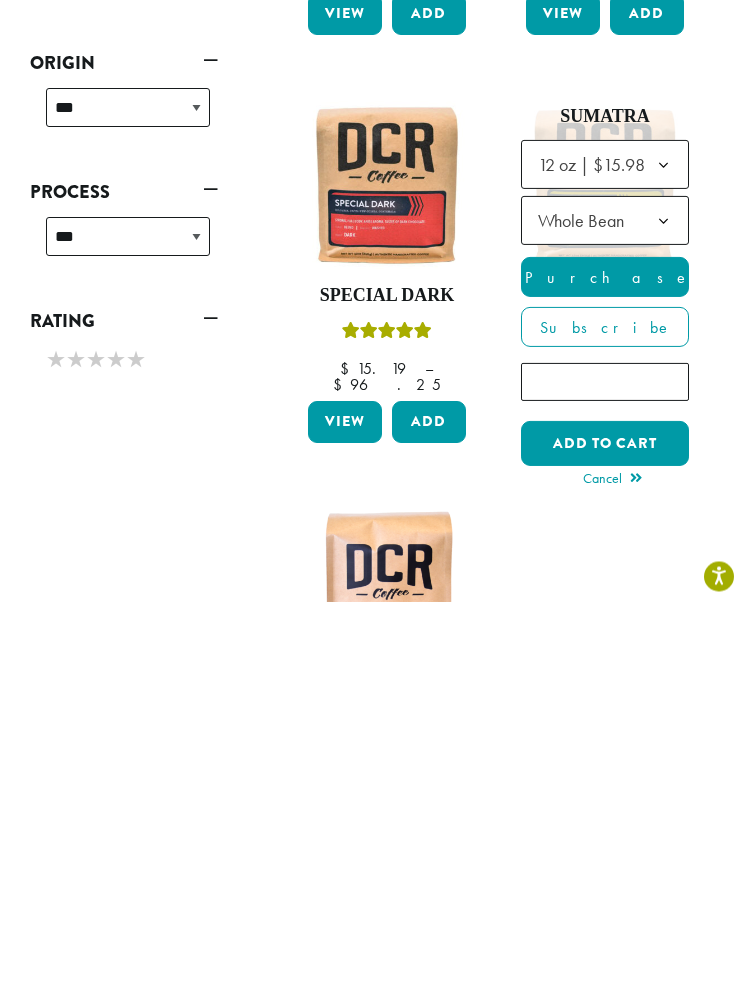 type on "*" 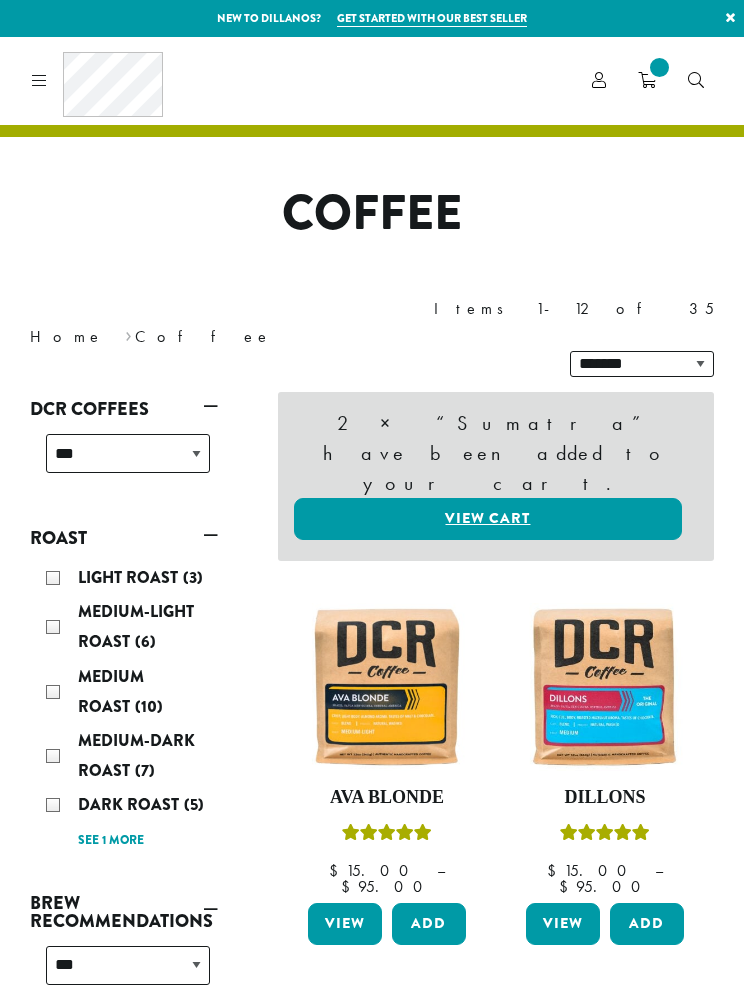 scroll, scrollTop: 0, scrollLeft: 0, axis: both 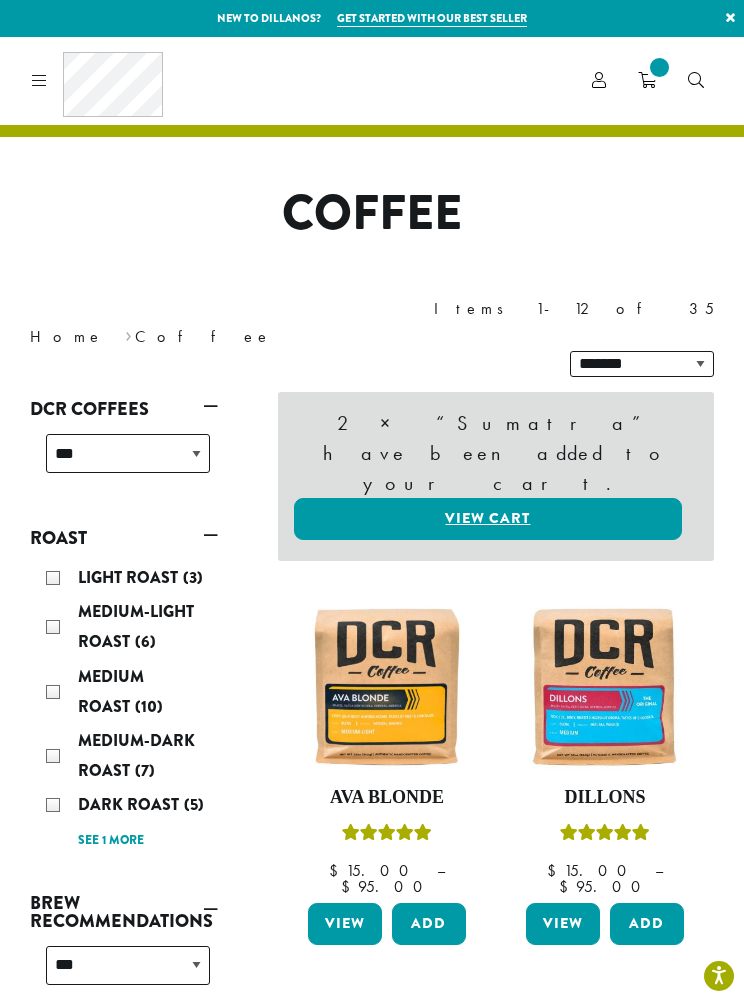 click at bounding box center [647, 80] 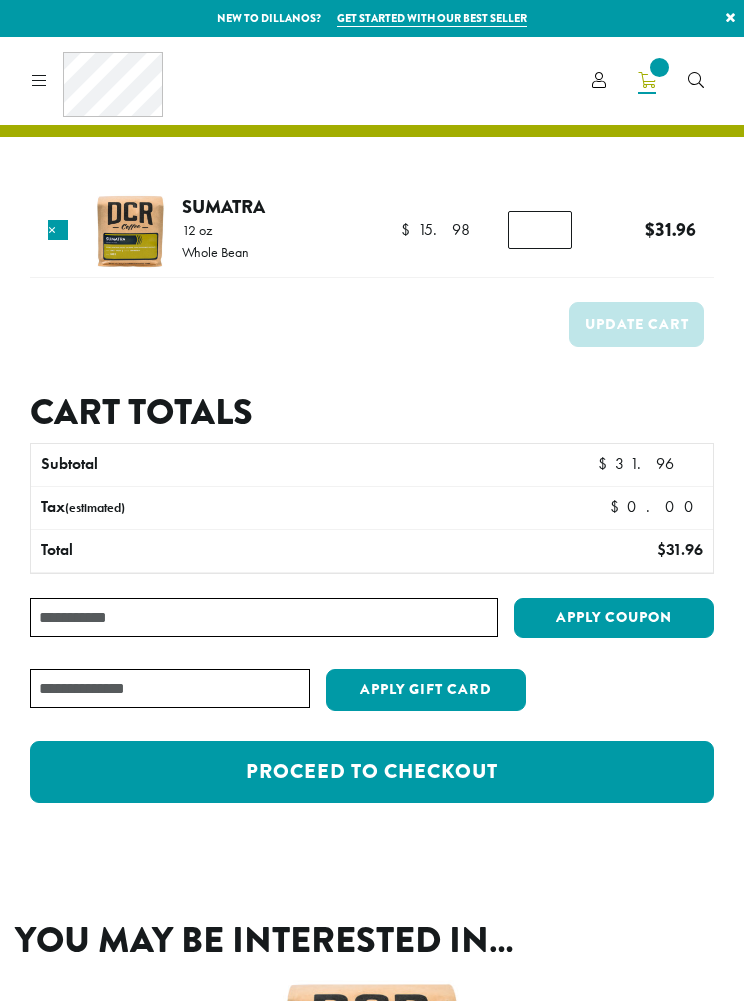 scroll, scrollTop: 0, scrollLeft: 0, axis: both 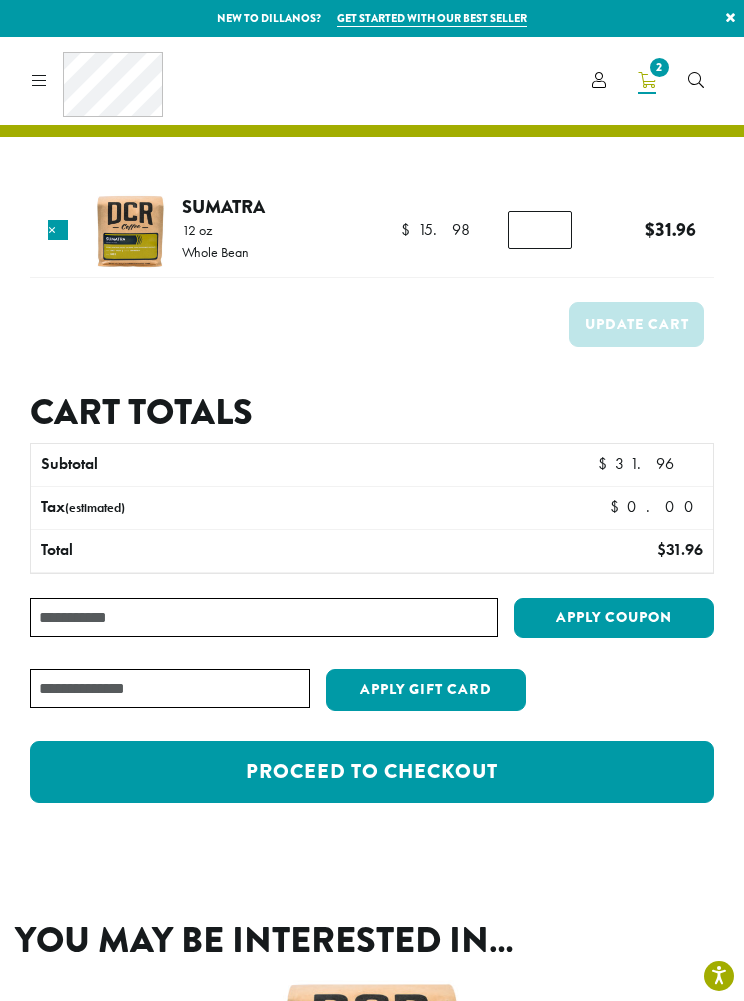 click on "Proceed to checkout" at bounding box center (372, 772) 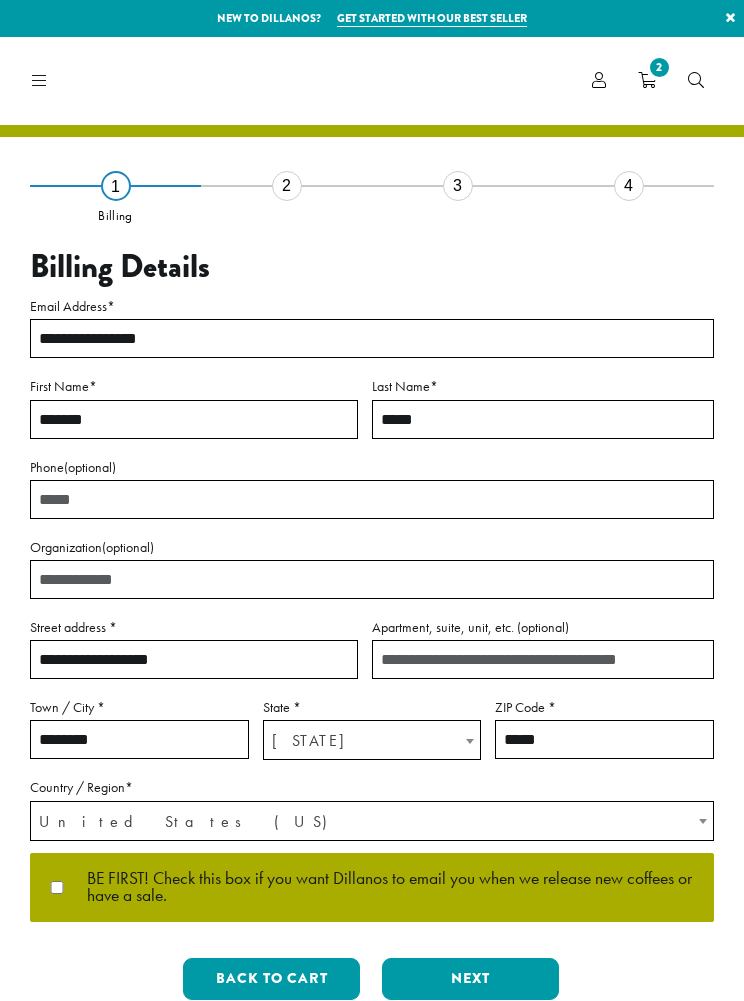 select on "**" 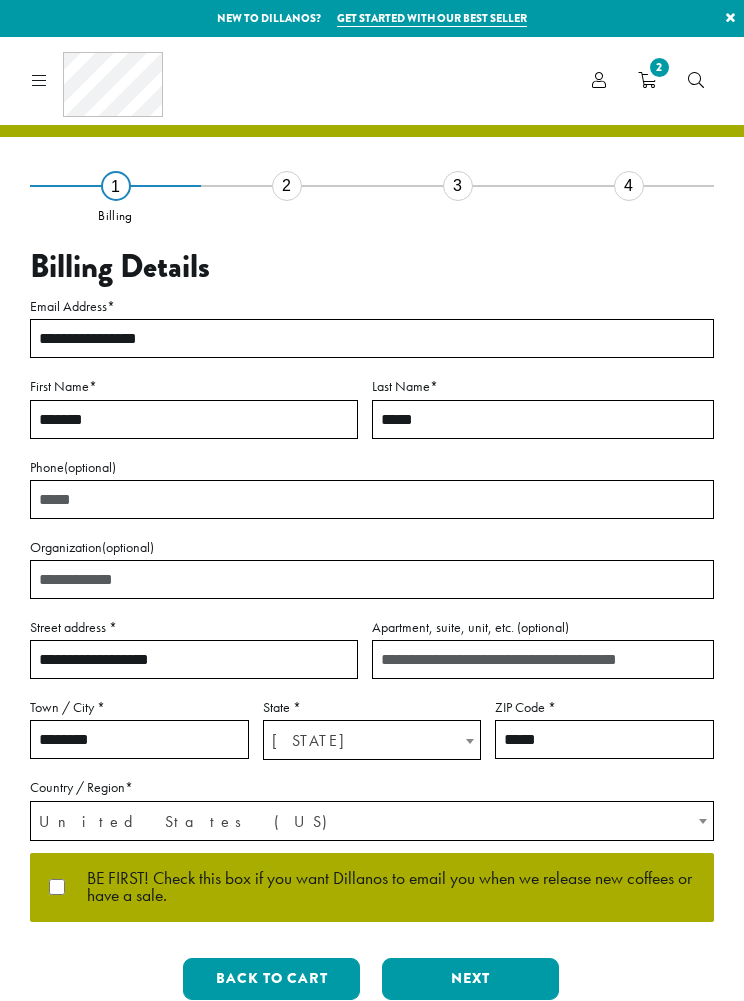 scroll, scrollTop: 0, scrollLeft: 0, axis: both 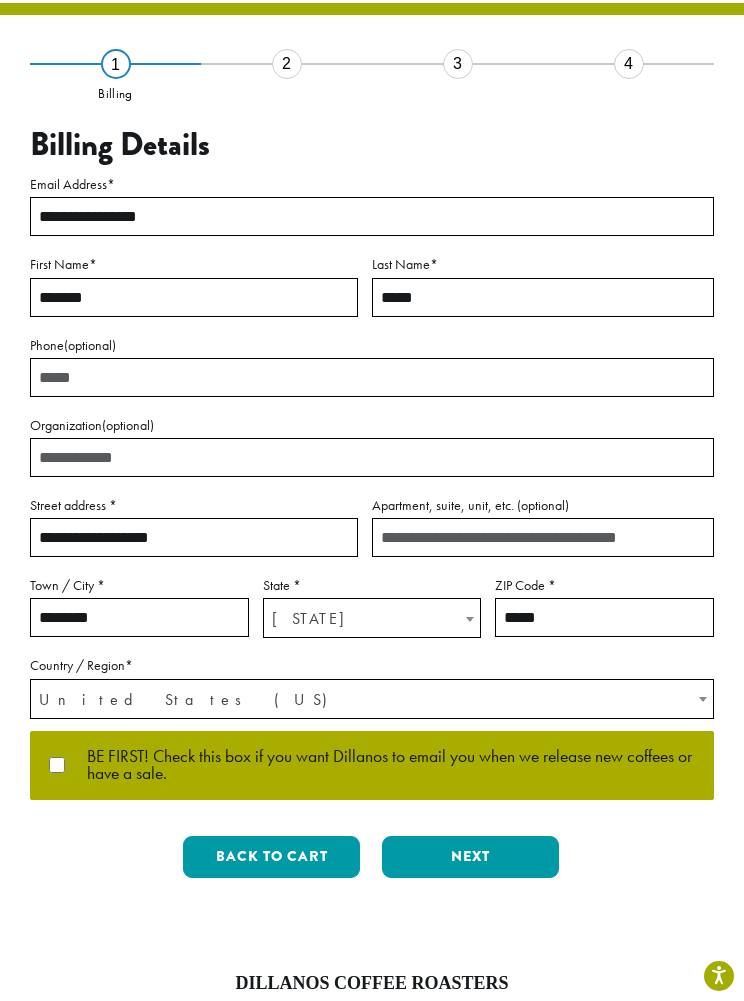 click on "Next" at bounding box center (470, 857) 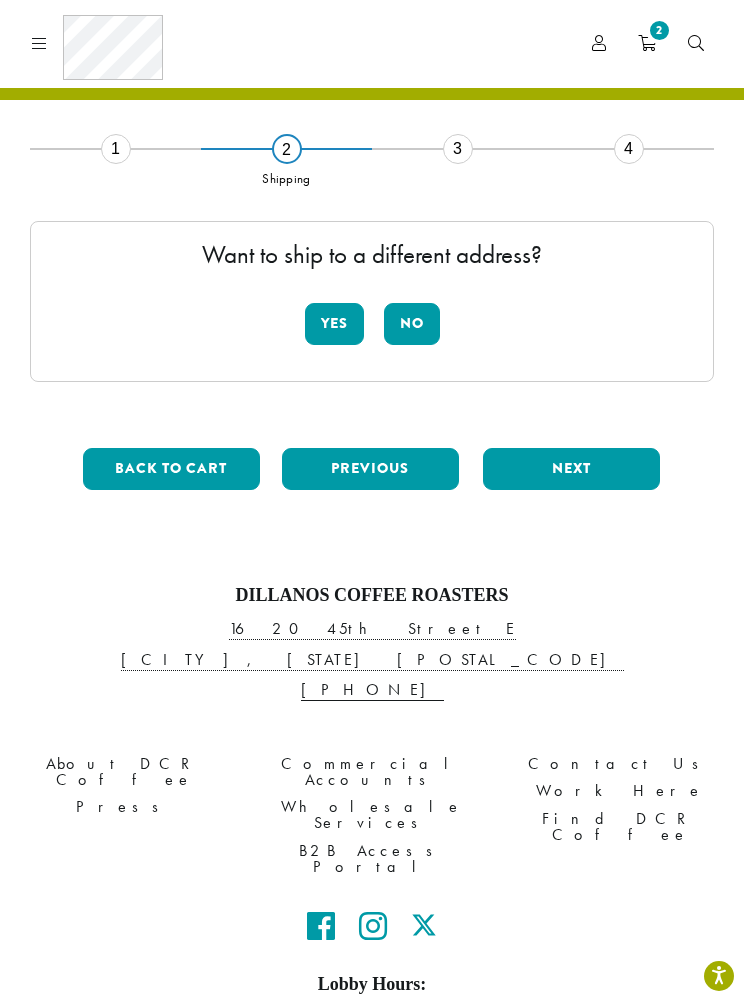 click on "No" at bounding box center [412, 324] 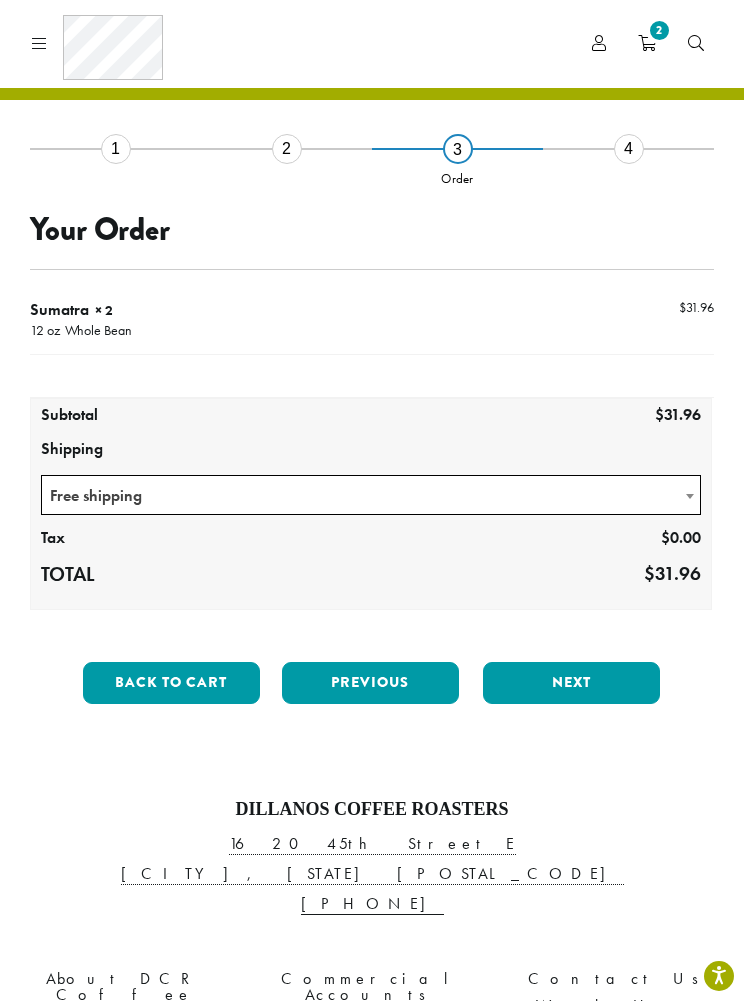 click on "Next" at bounding box center (571, 683) 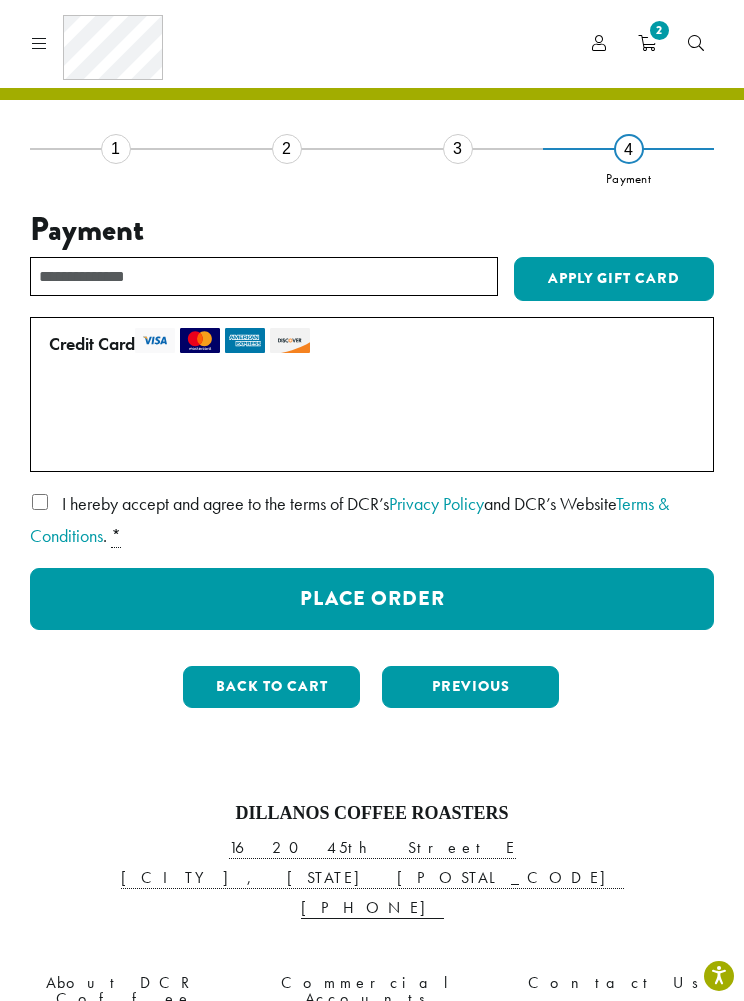 click on "Place Order" at bounding box center (372, 599) 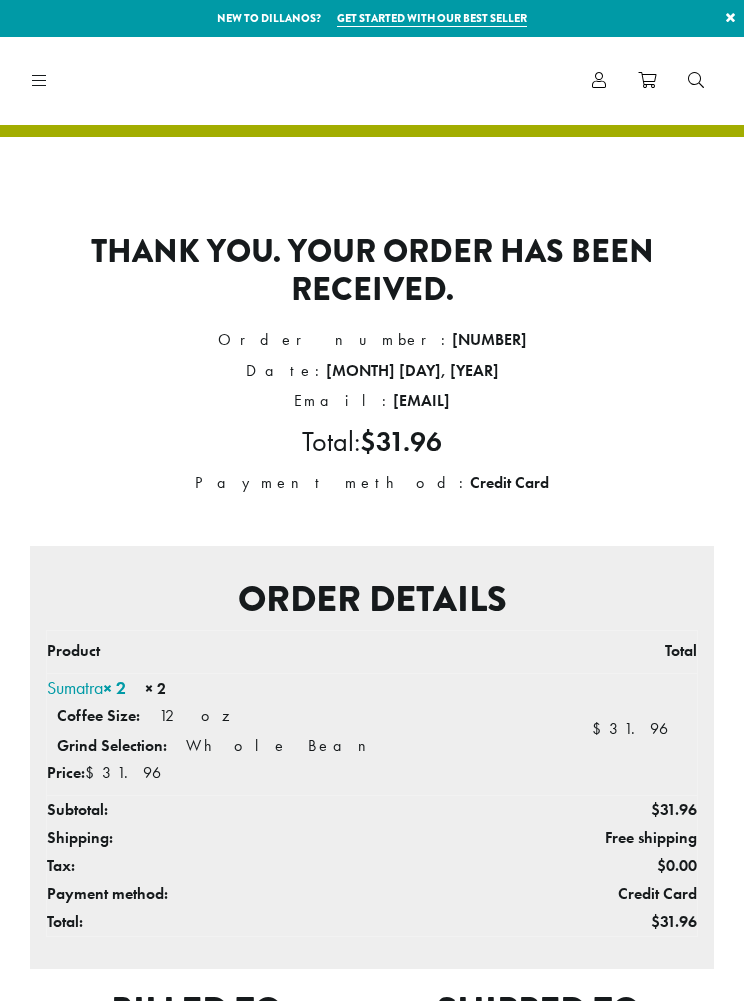 scroll, scrollTop: 0, scrollLeft: 0, axis: both 